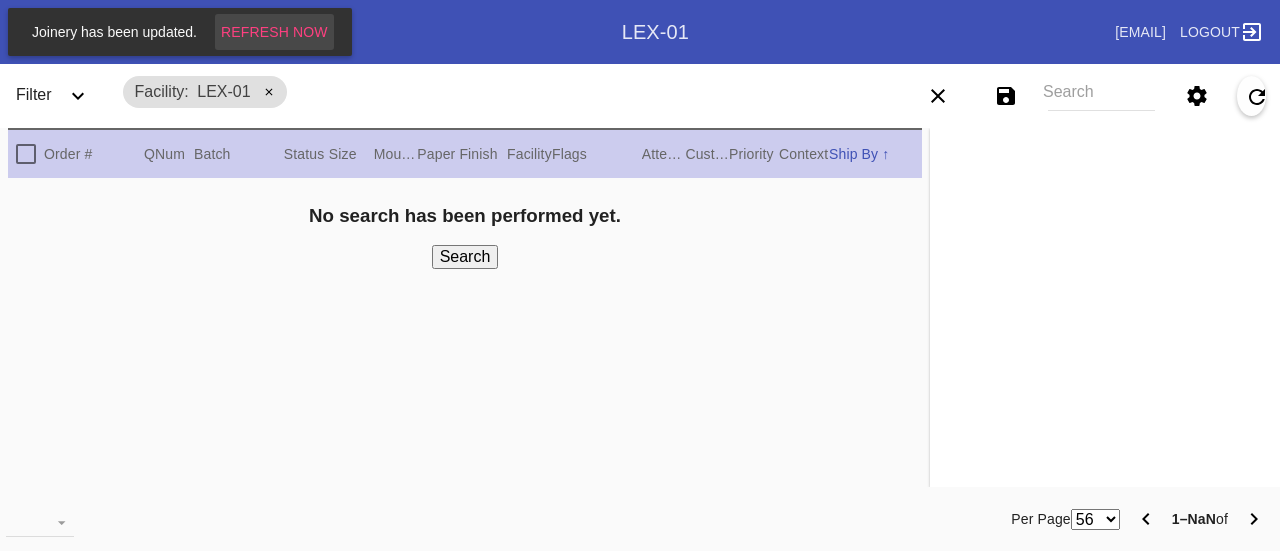 scroll, scrollTop: 0, scrollLeft: 0, axis: both 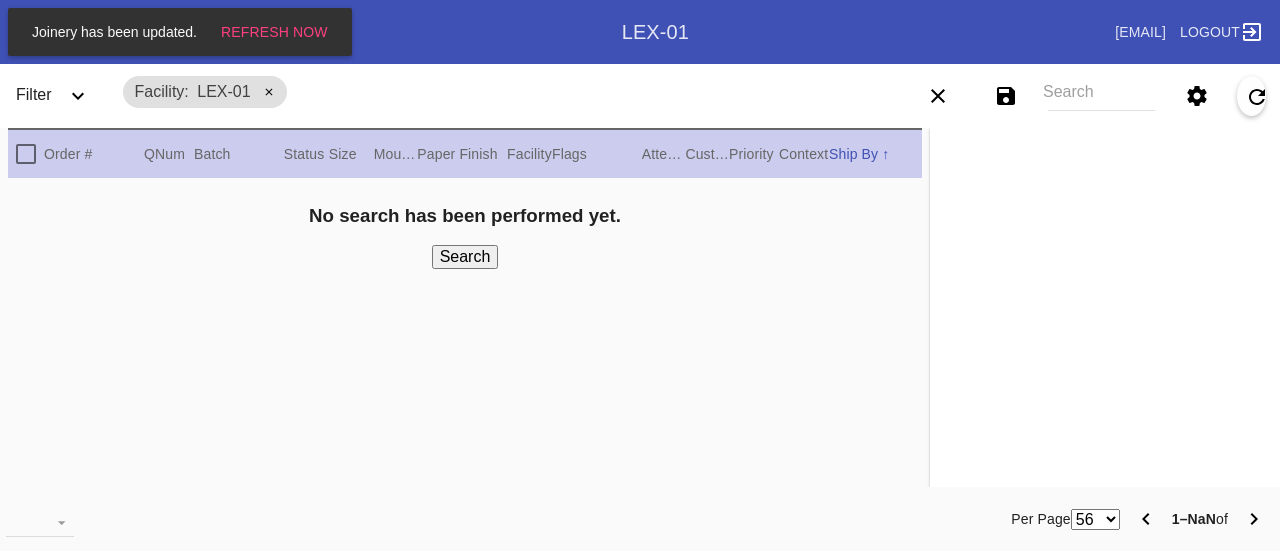 click on "Facility
LEX-01" at bounding box center [486, 92] 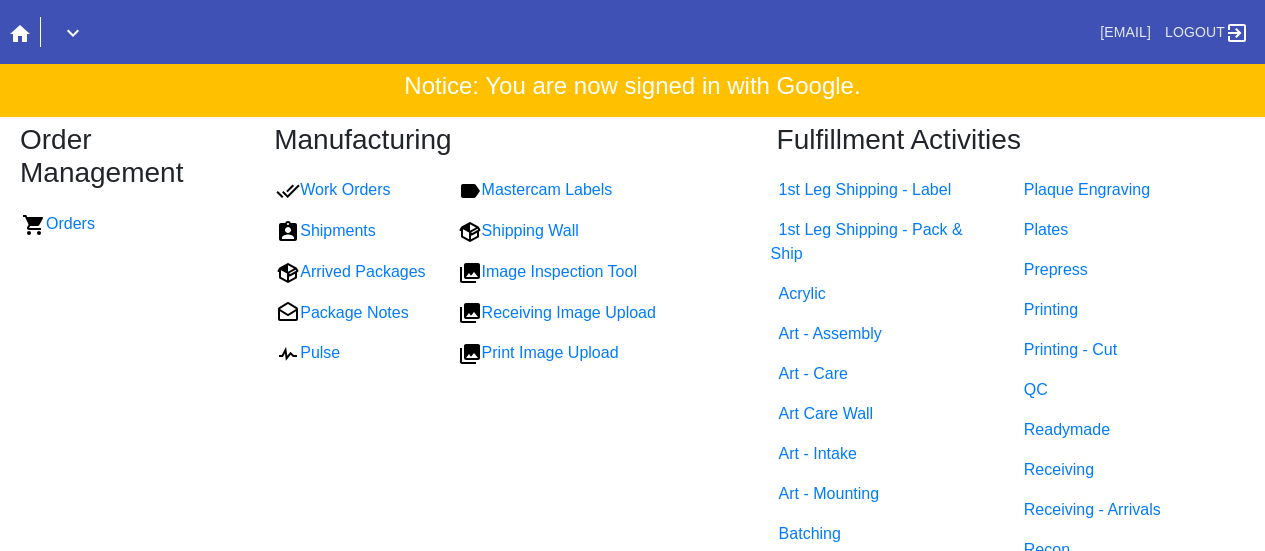 scroll, scrollTop: 0, scrollLeft: 0, axis: both 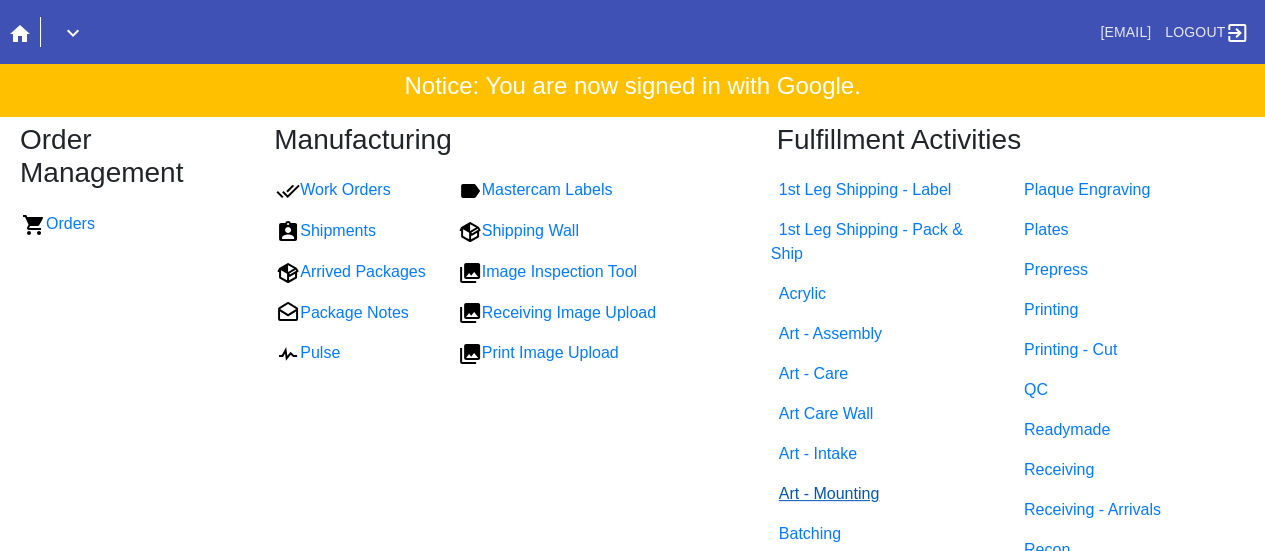 click on "Art - Mounting" at bounding box center [829, 493] 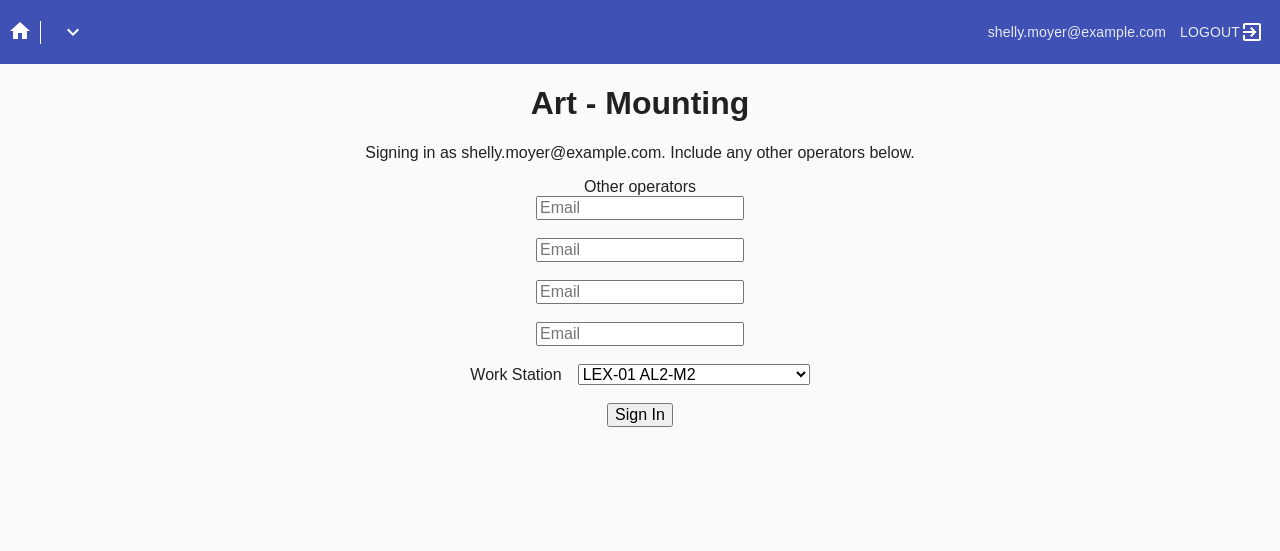 scroll, scrollTop: 0, scrollLeft: 0, axis: both 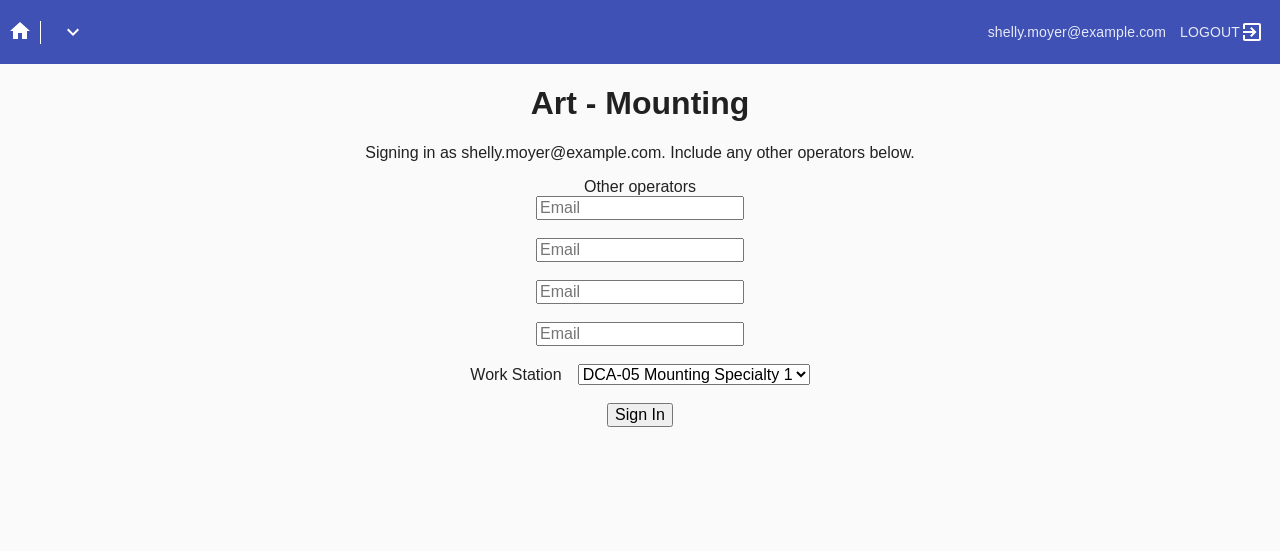 click on "LEX-01 AL2-M2
LEX-01 AL5-M13
LAS-01 Art Cell 7 - M1
LEX-01 AL5-M14
DCA-05 Mounting O
LAS-01 Art Cell 4 - M1
LEX-01 AL4-M3
LEX-01 AL5-M1
LEX-01 AL5-M15
LEX-01 AL5-M17
LAS-01 Art Cell 8 - M1
LEX-01 AL5-M16
LEX-01 AL1-M1
LEX-01 AL5-M2
LEX-01 AC2-M2
LEX-01 AL5-M18
LAS-01 Art Cell 1 - M1
LEX-01 AL1-M2
LEX-01 AL5-M3
LEX-01 AL1-M3
LEX-01 AL4-M1
LEX-01 AL5-M4
DCA-05 Mounting Specialty 1
LAS-01 Art Cell 5 - M1
DCA-05 Mounting Specialty 2
LEX-01 AL1-M4
LEX-01 AL4-M2
LEX-01 AL5-M5
LEX-01 AC1-M1
DCA-05 Mounting Specialty 3
LEX-01 AL4-M4
LEX-01AL5-M6
LEX-01 AC2-M1
LEX-01 AL4-M5
LEX-01 AL4-M6
LEX-01 AL5-M7
LAS-01 Art Cell 2 - M1
LEX-01 AL4-M7
LEX-01 AC3-M1
LEX-01 AL5-M8
LEX-01 AL5-M9
LEX-01 AC4-M1
LAS-01 Art Cell 6 - M1
LEX-01 AL4-M8
LEX-01 AL5-M10
LEX-01 AL5-M11
DCA-05 Mounting A
DCA-05 Mounting B
DCA-05 Mounting C
DCA-05 Mounting D
LEX-01 AL5-M12
LAS-01 Art Cell 3 - M1
DCA-05 Mounting E
DCA-05 Mounting F" at bounding box center (694, 374) 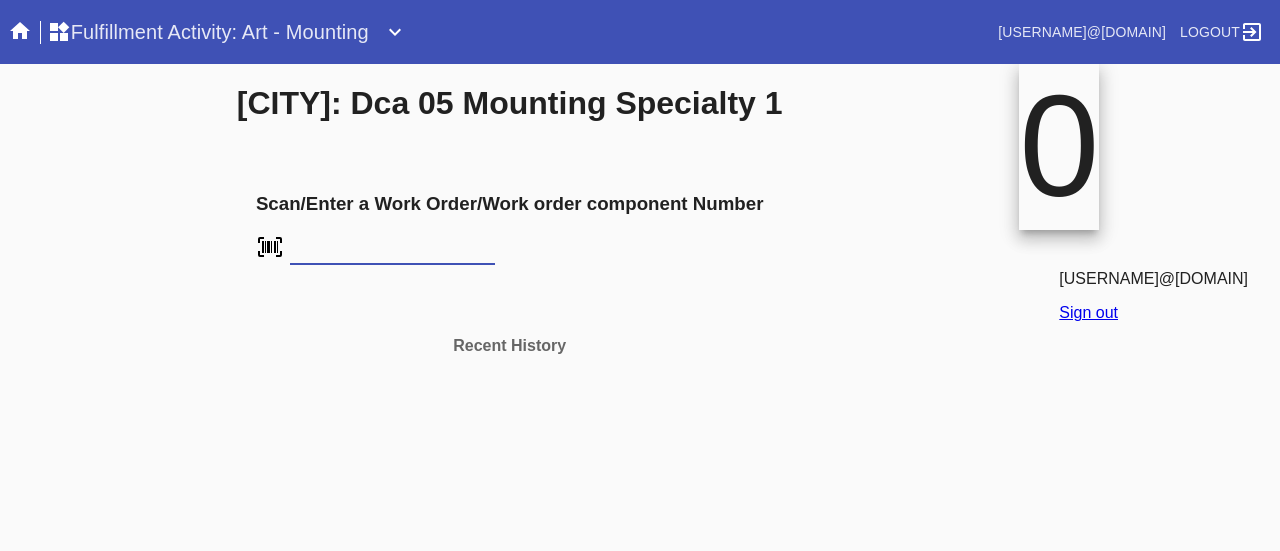 scroll, scrollTop: 0, scrollLeft: 0, axis: both 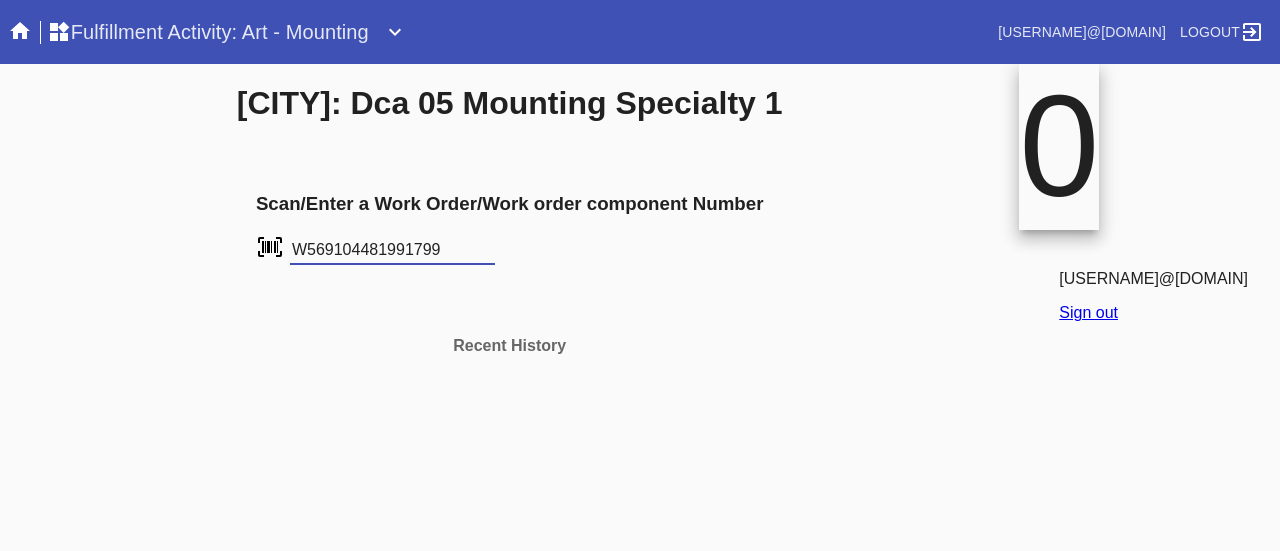 type on "W569104481991799" 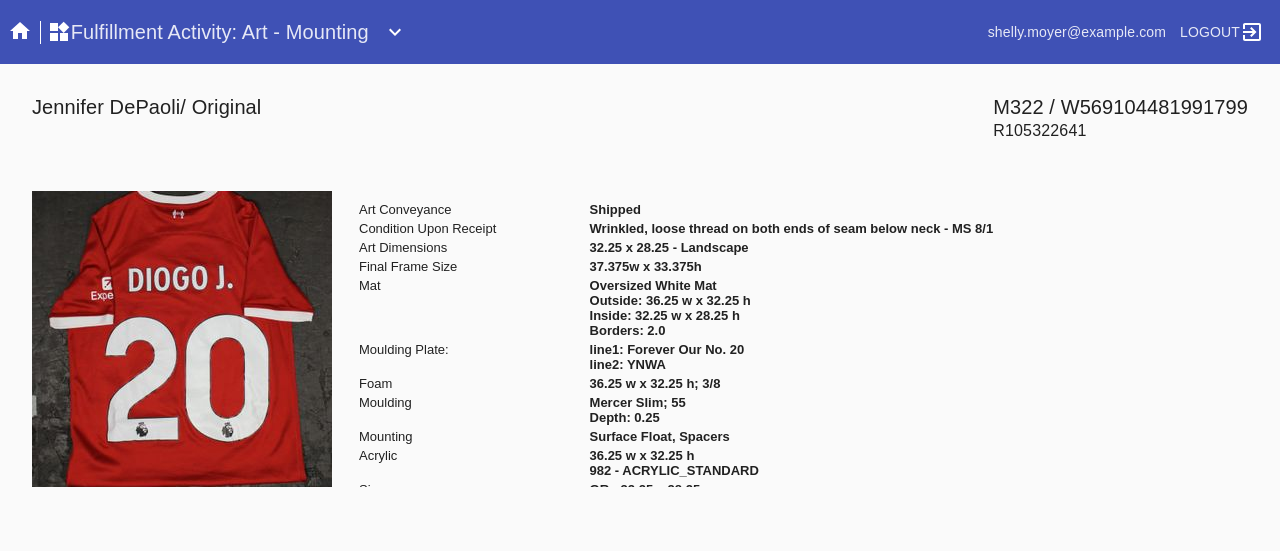 scroll, scrollTop: 0, scrollLeft: 0, axis: both 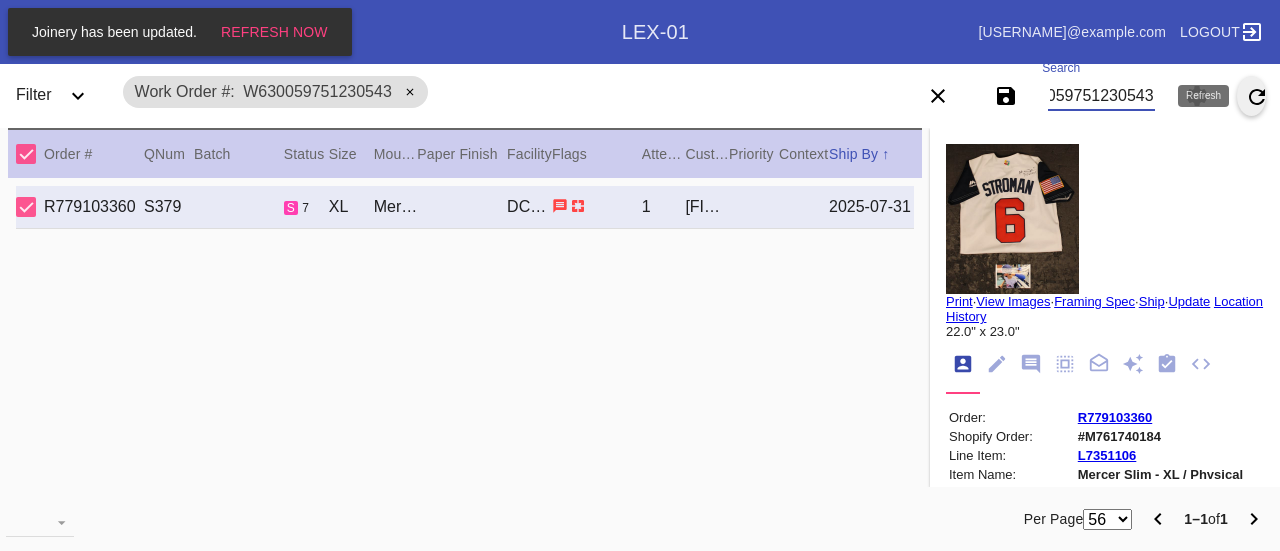 drag, startPoint x: 1052, startPoint y: 96, endPoint x: 1255, endPoint y: 76, distance: 203.98285 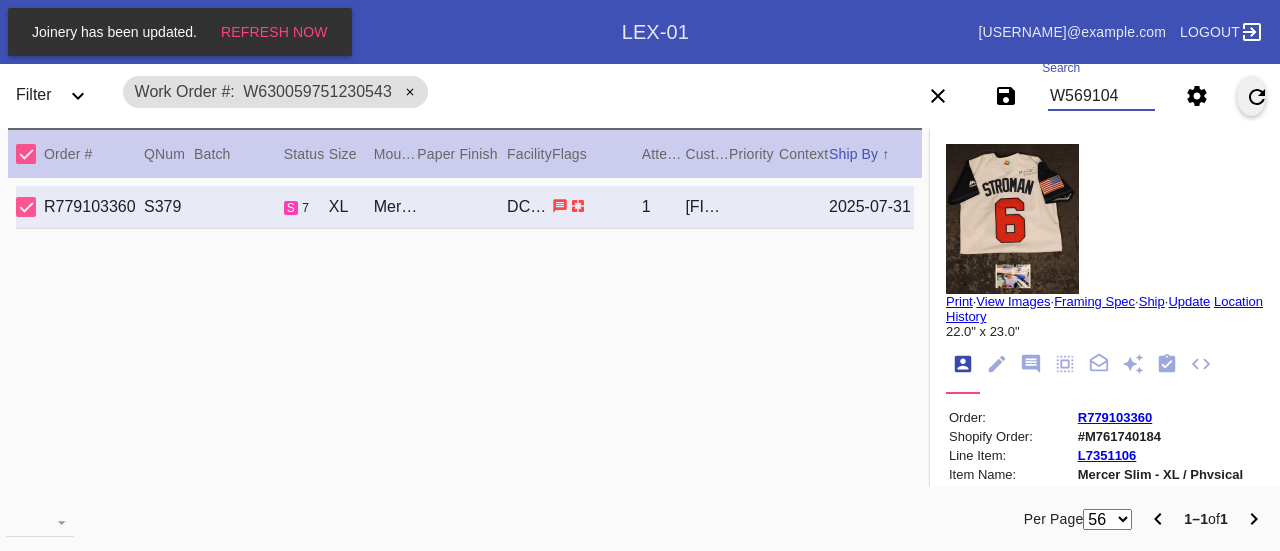 scroll, scrollTop: 0, scrollLeft: 0, axis: both 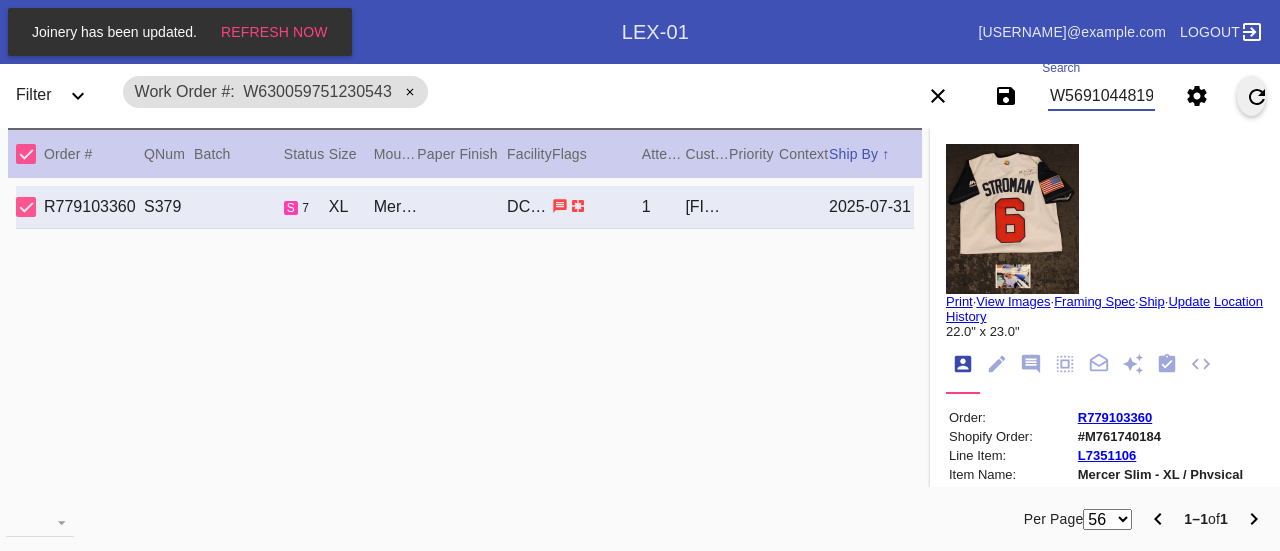 type on "W569104481991799" 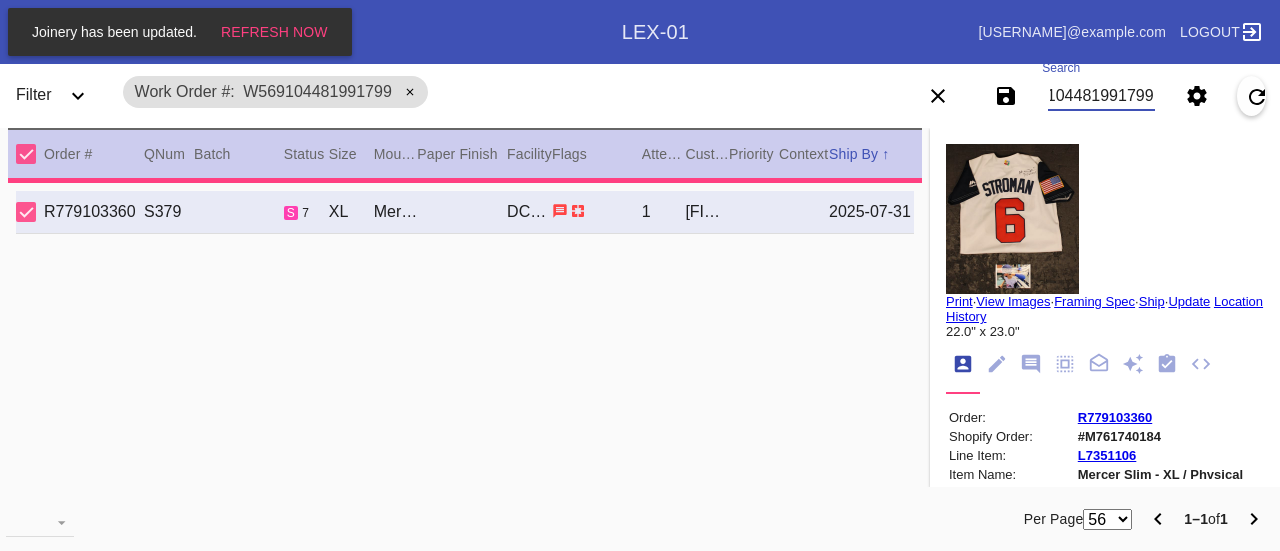 type on "2.0" 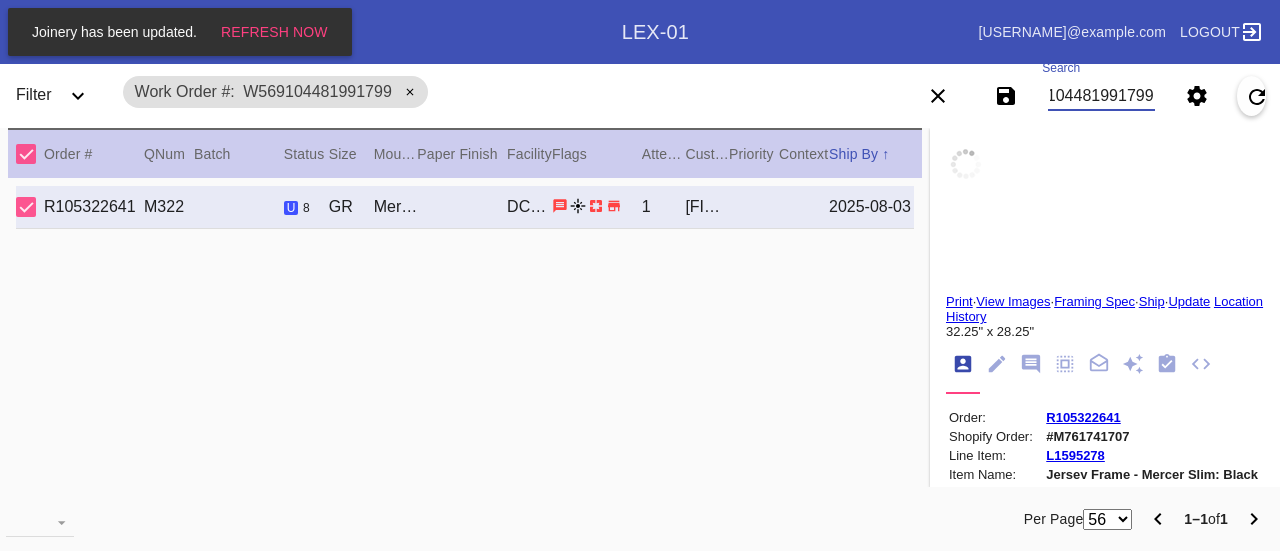 type on "Forever Our No. 20" 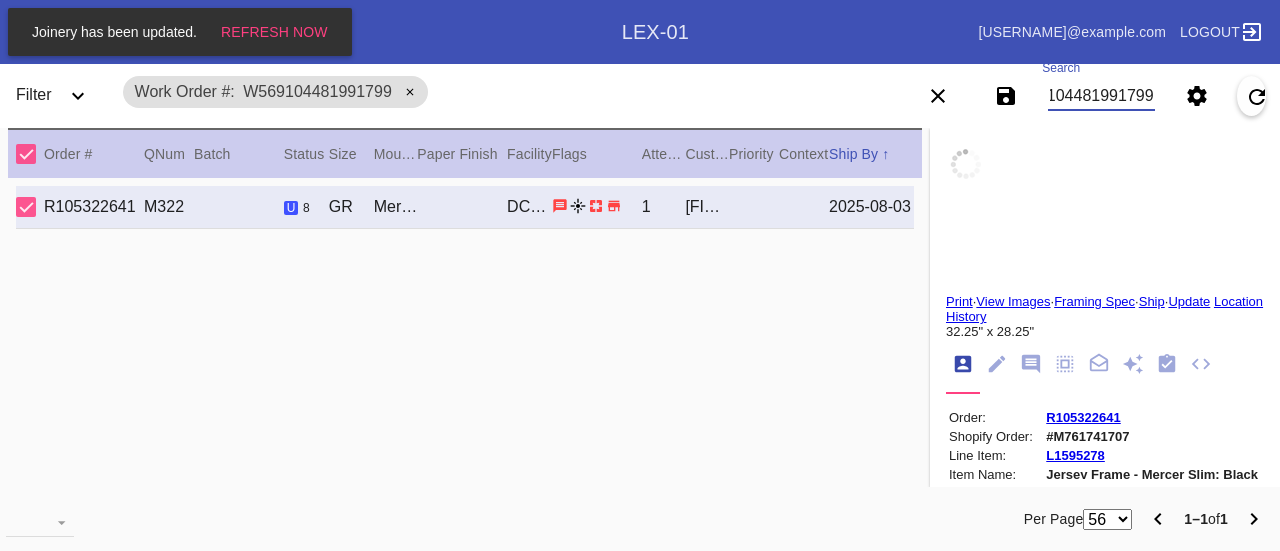 type on "YNWA" 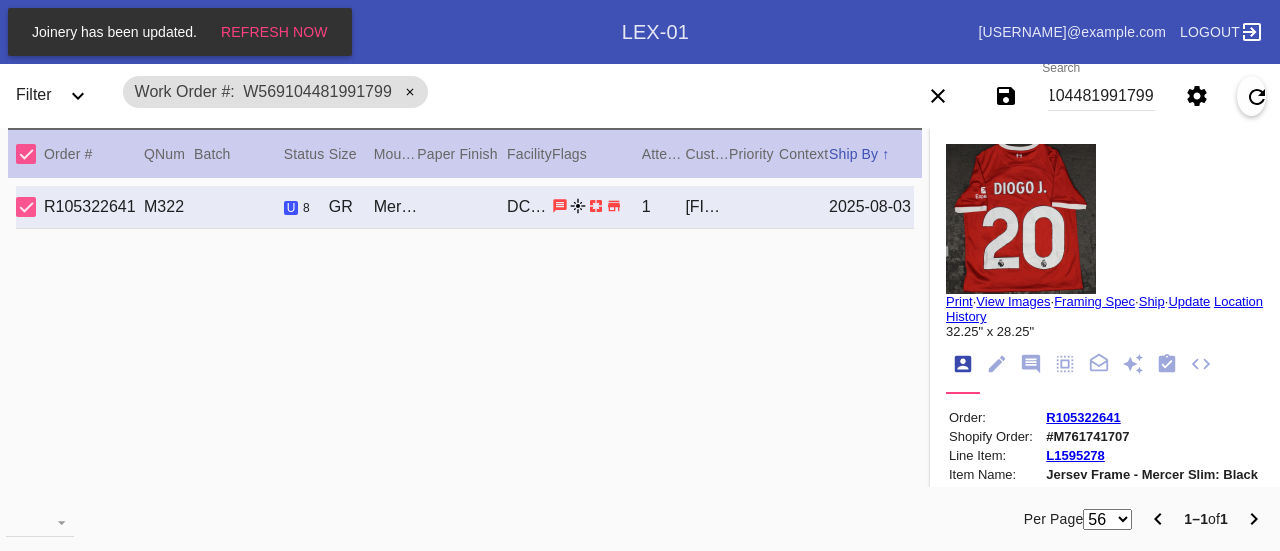 scroll, scrollTop: 0, scrollLeft: 0, axis: both 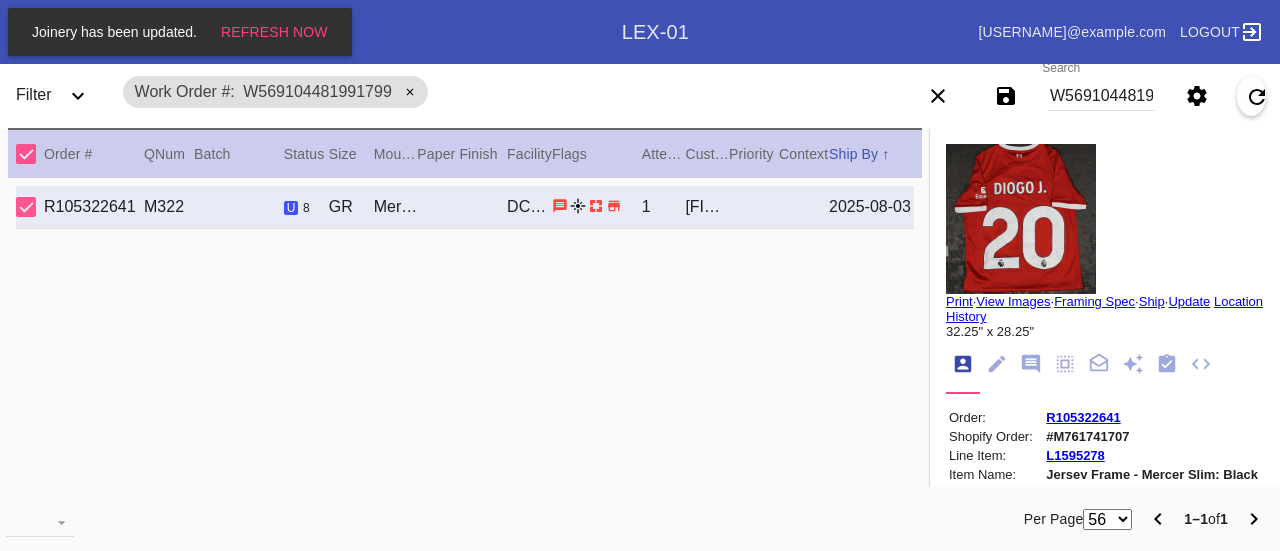 click on "View Images" at bounding box center (1013, 301) 